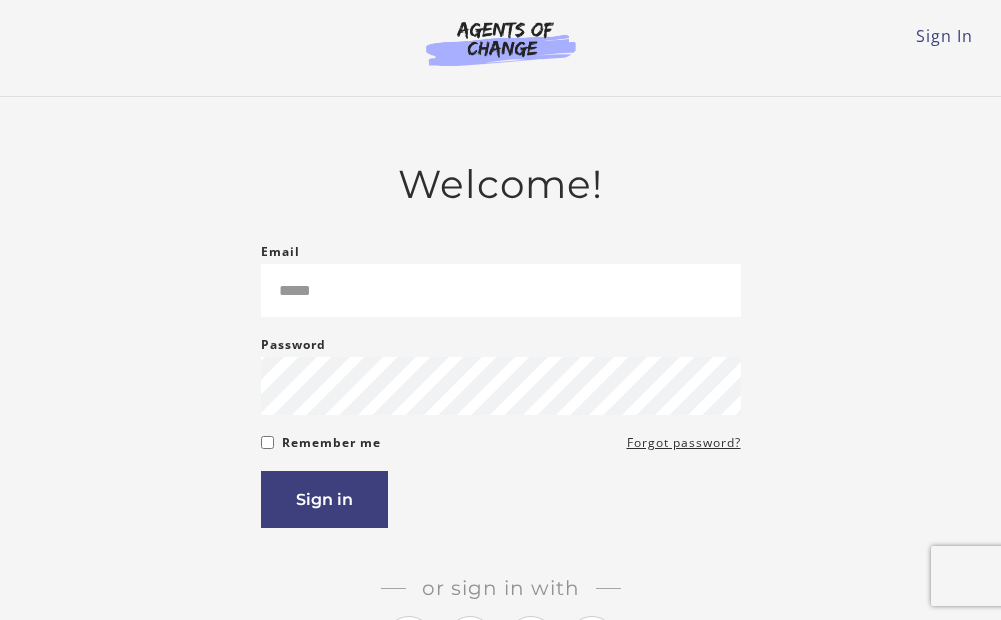 scroll, scrollTop: 0, scrollLeft: 0, axis: both 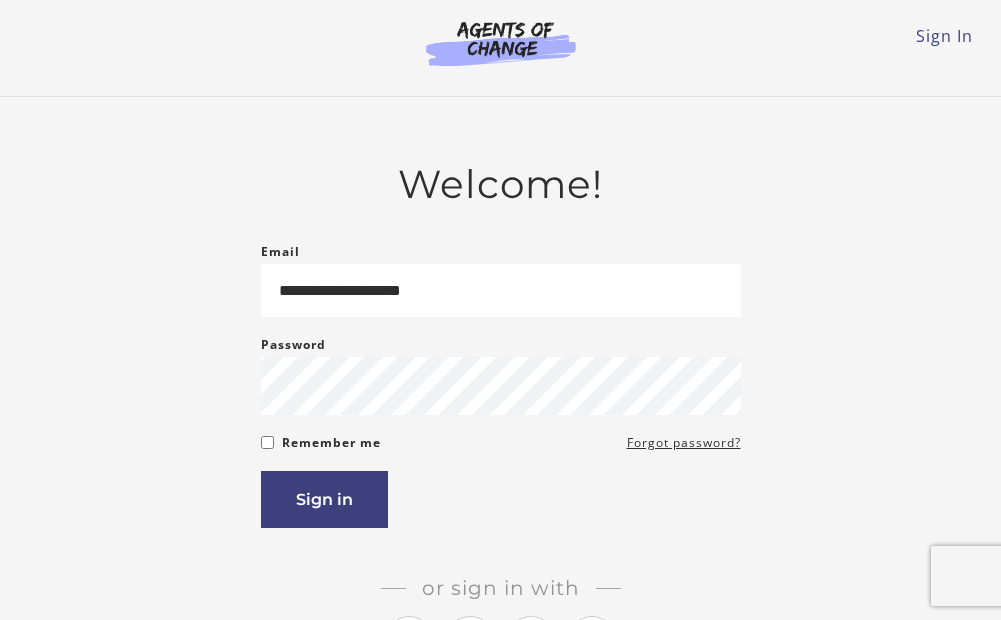 type on "**********" 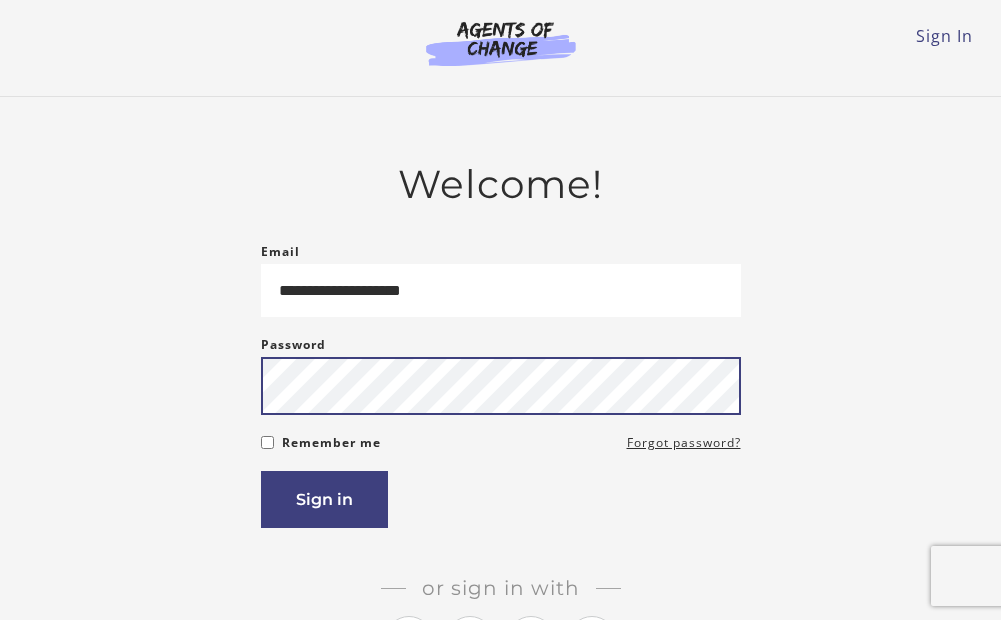click on "Sign in" at bounding box center (324, 499) 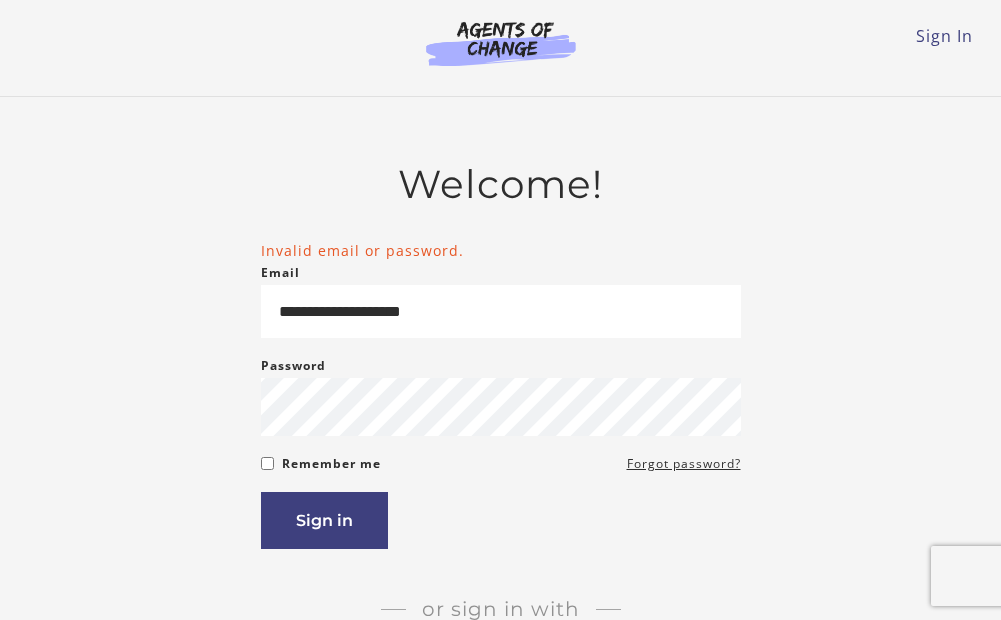 scroll, scrollTop: 0, scrollLeft: 0, axis: both 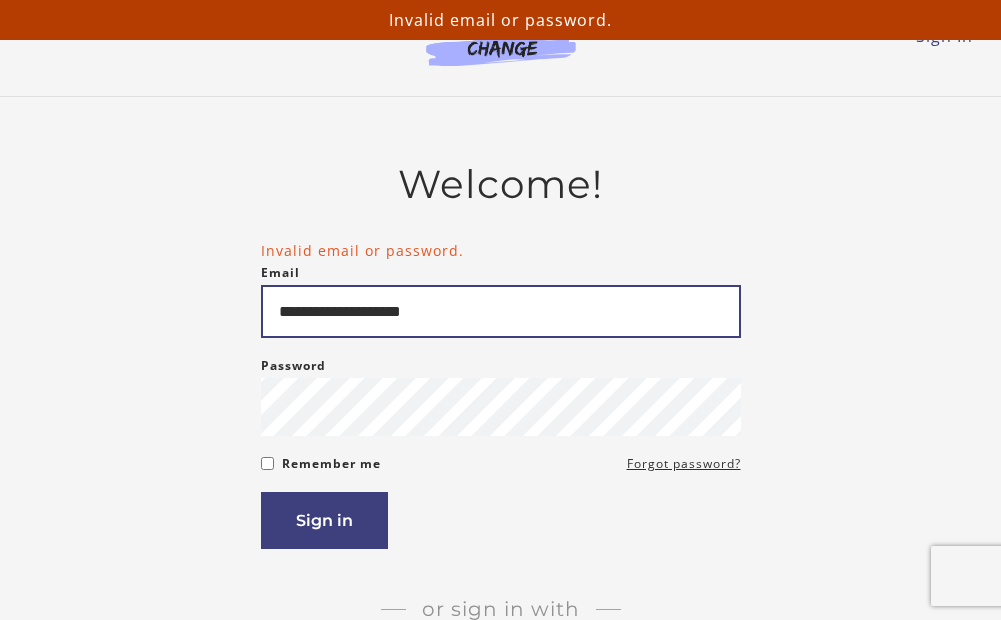 click on "**********" at bounding box center (501, 311) 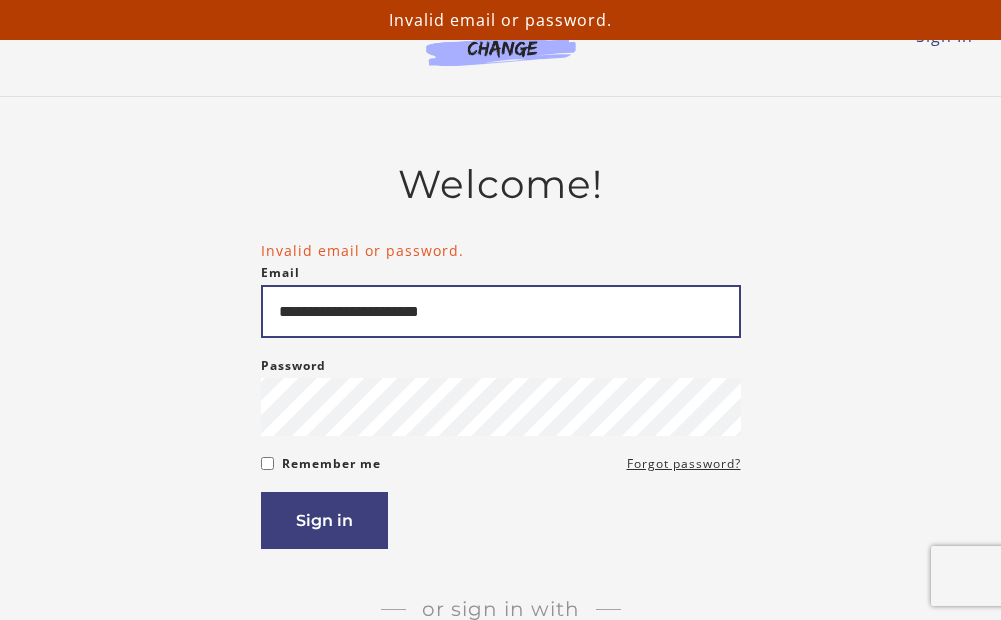 type on "**********" 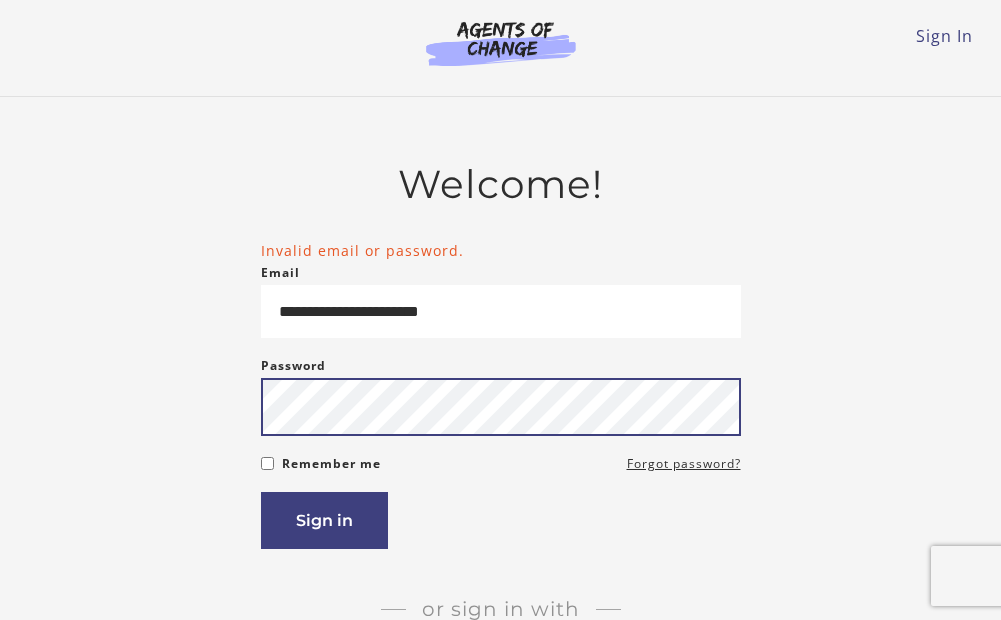 click on "Sign in" at bounding box center (324, 520) 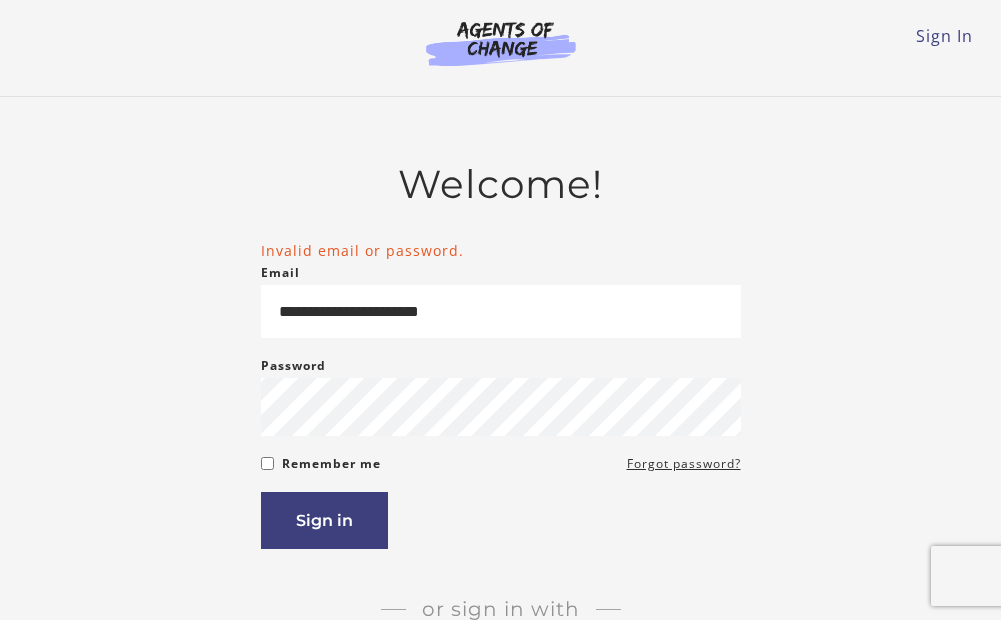 scroll, scrollTop: 0, scrollLeft: 0, axis: both 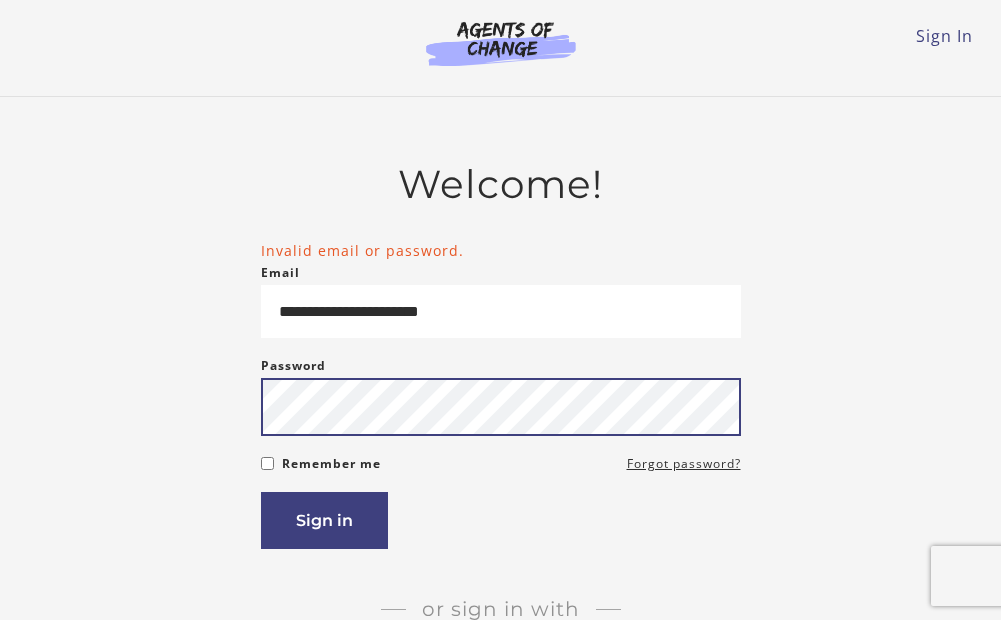 click on "Sign in" at bounding box center [324, 520] 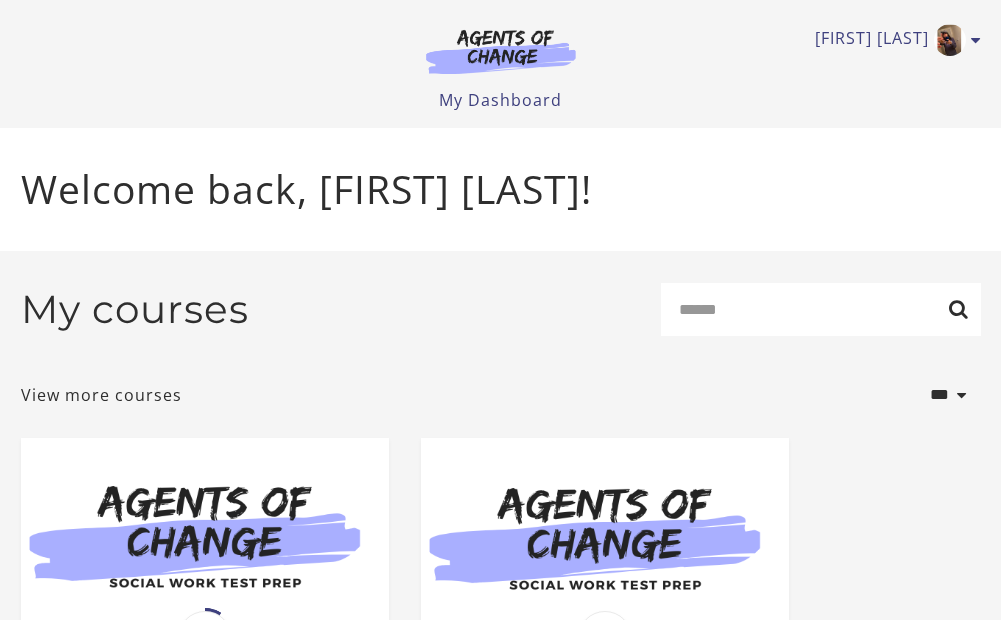 scroll, scrollTop: 0, scrollLeft: 0, axis: both 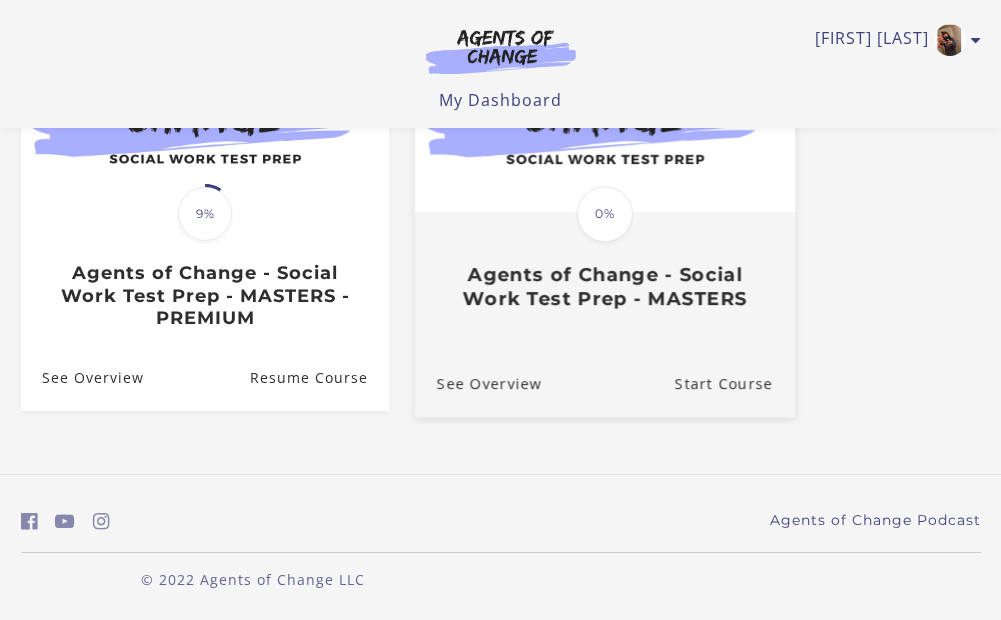 click on "Translation missing: en.liquid.partials.dashboard_course_card.progress_description: 0%
0%
Agents of Change - Social Work Test Prep - MASTERS
See Overview
Start Course" at bounding box center [604, 212] 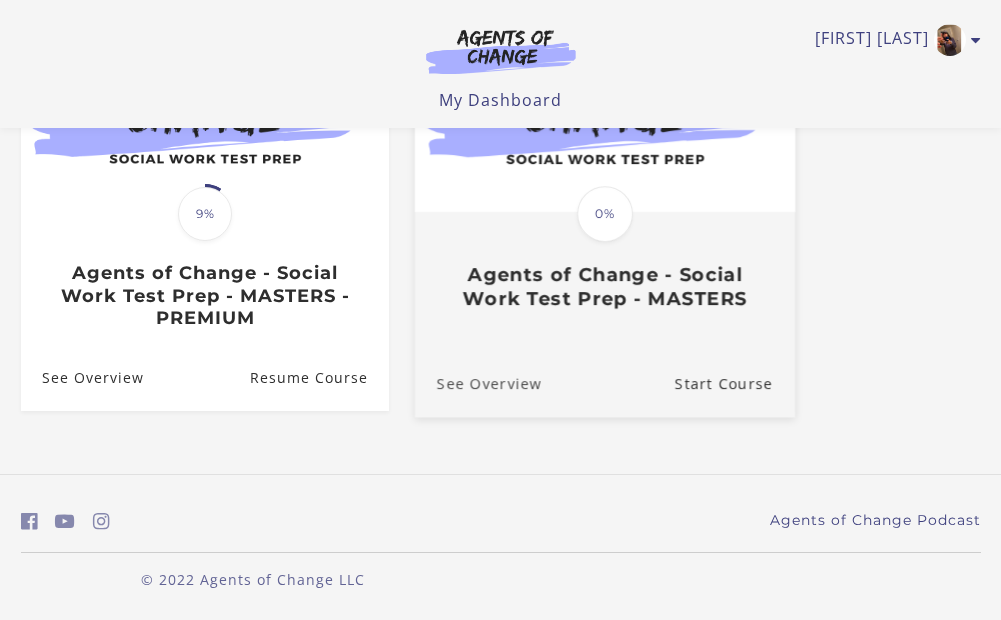 click on "See Overview" at bounding box center (477, 382) 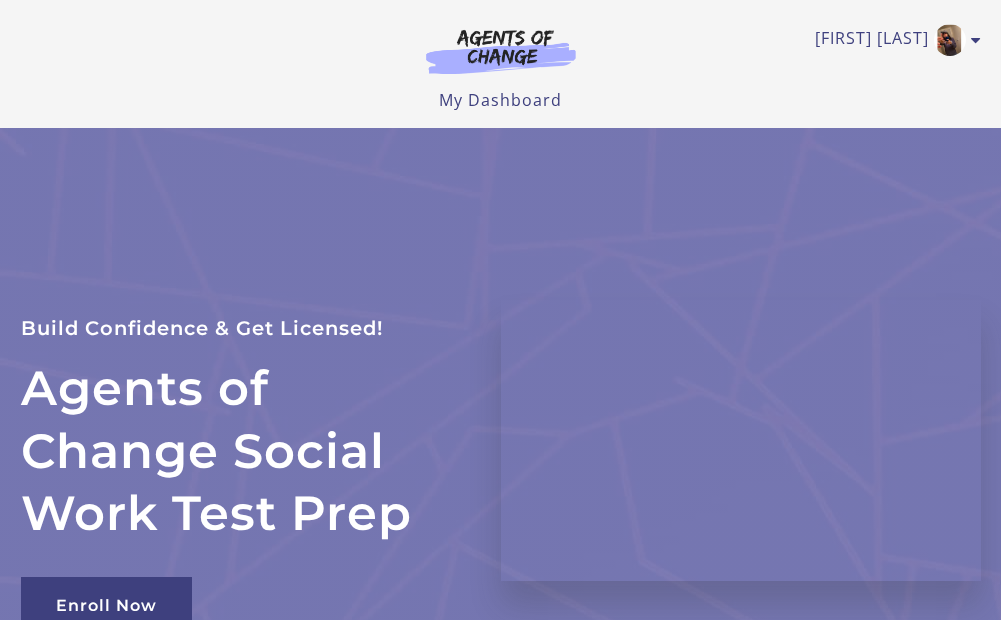 scroll, scrollTop: 205, scrollLeft: 0, axis: vertical 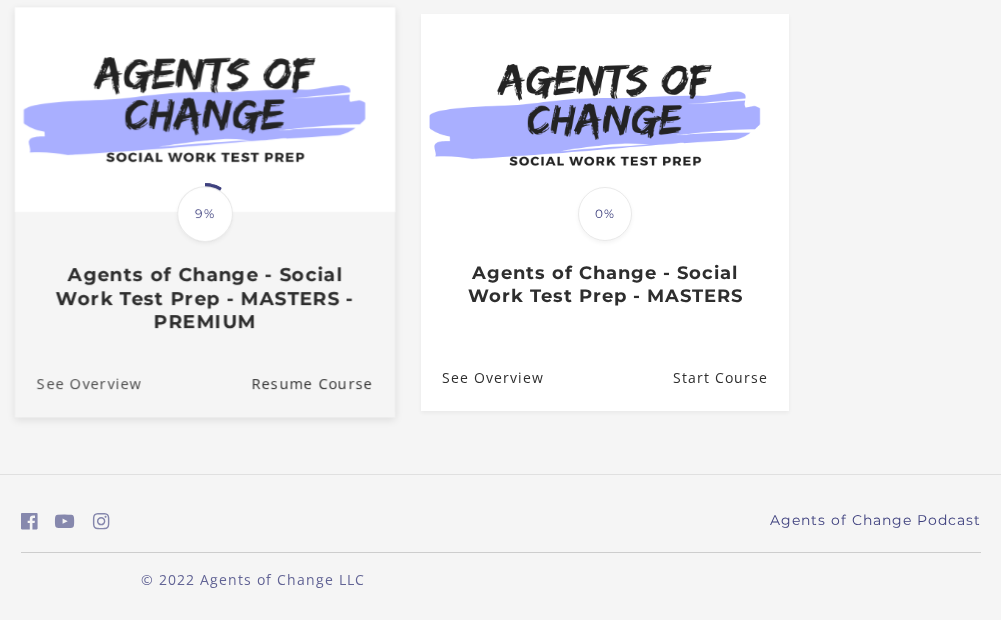 click on "See Overview" at bounding box center (77, 382) 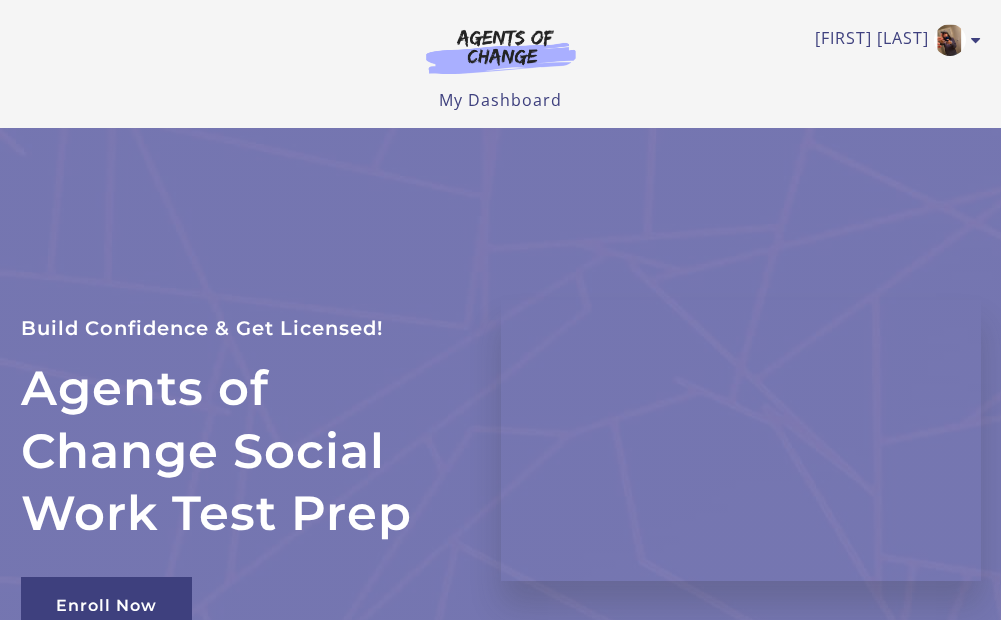 scroll, scrollTop: 0, scrollLeft: 0, axis: both 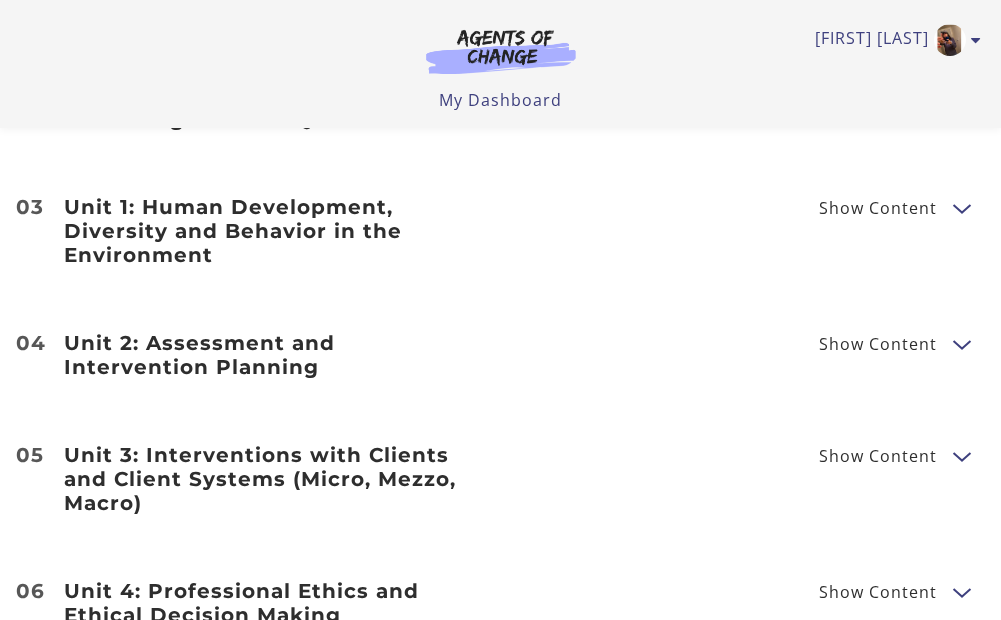 click on "Unit 1: Human Development, Diversity and Behavior in the Environment
Show Content
Developmental Theories: Erikson, Piaget, Kohlberg
Developmental Theories Practice Questions" at bounding box center (500, 231) 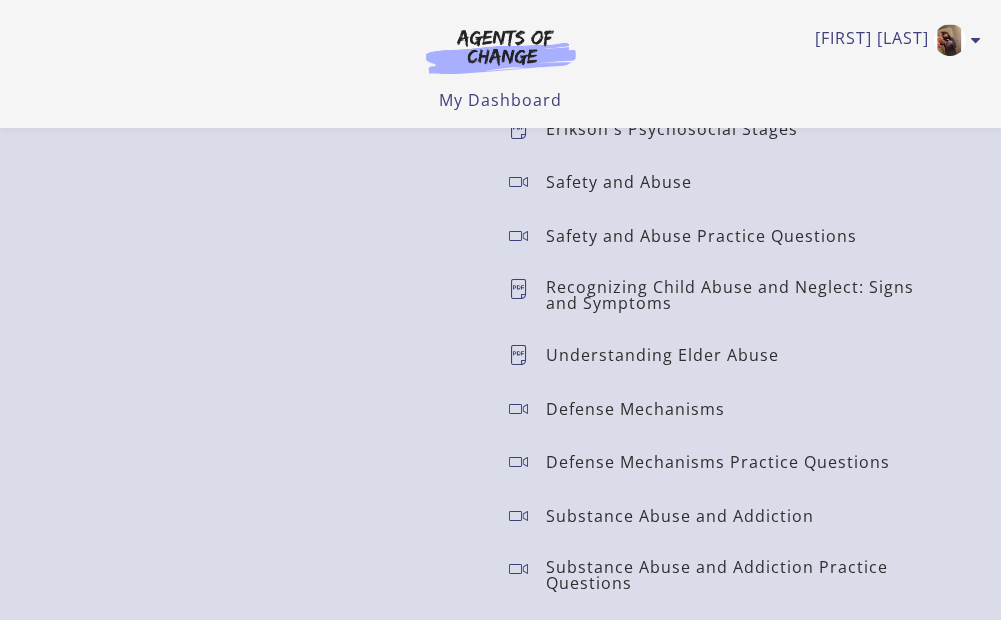 scroll, scrollTop: 2800, scrollLeft: 0, axis: vertical 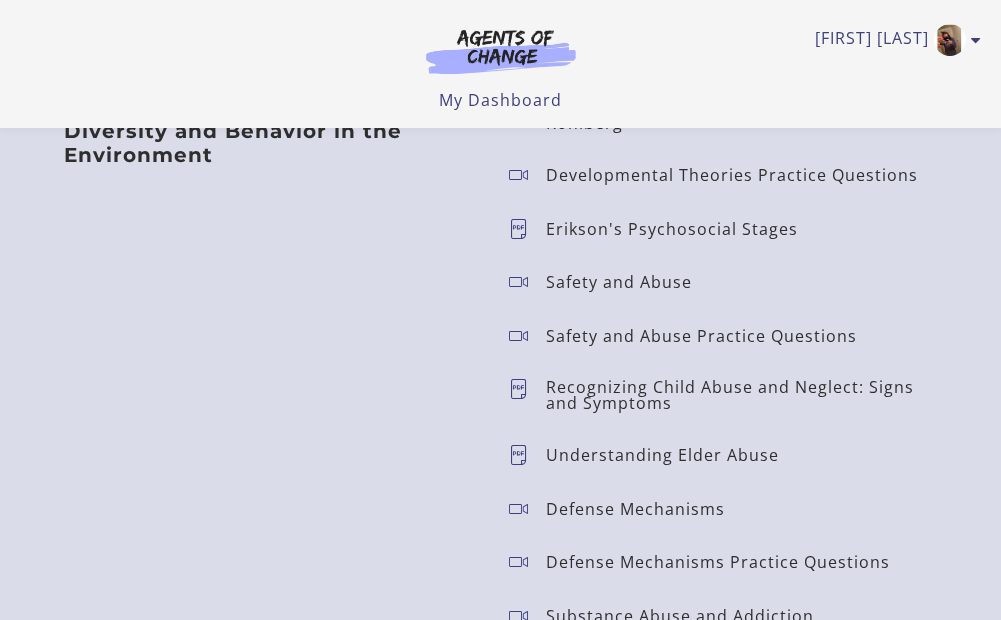 click on "Erikson's Psychosocial Stages" at bounding box center (680, 229) 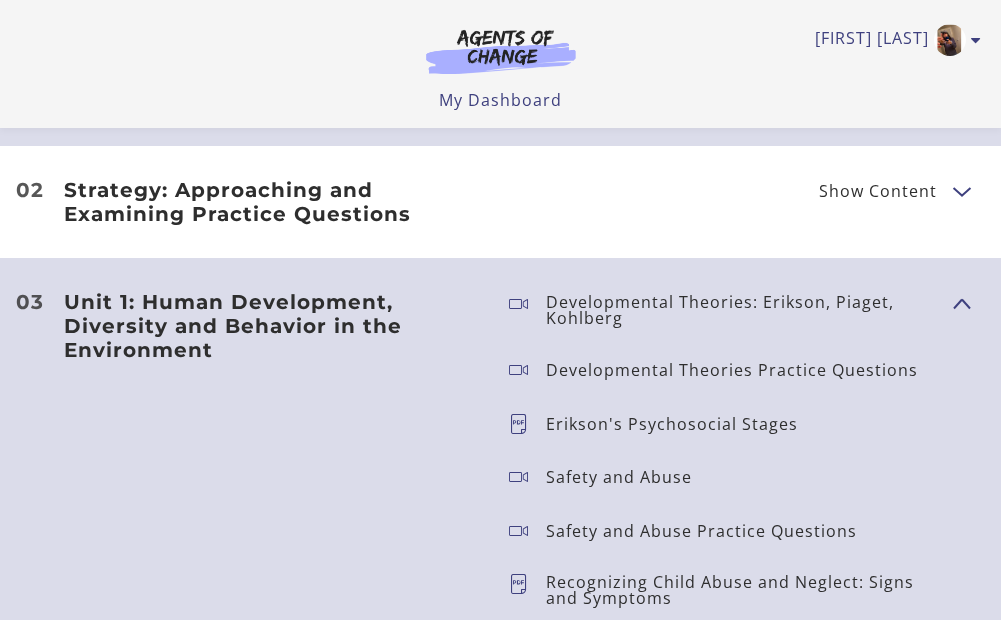 scroll, scrollTop: 2600, scrollLeft: 0, axis: vertical 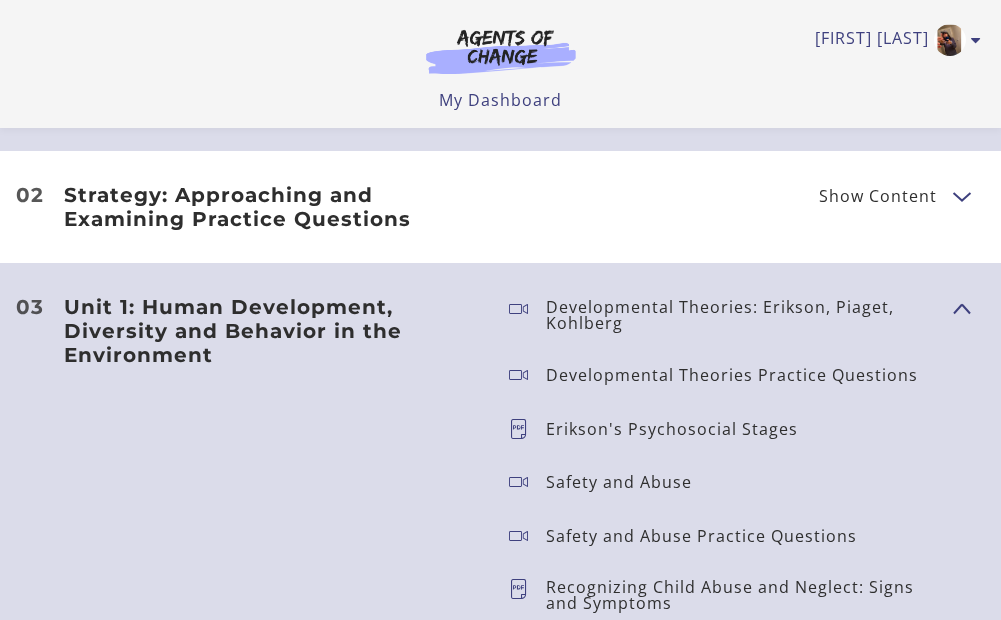 click on "Unit 1: Human Development, Diversity and Behavior in the Environment" at bounding box center (270, 331) 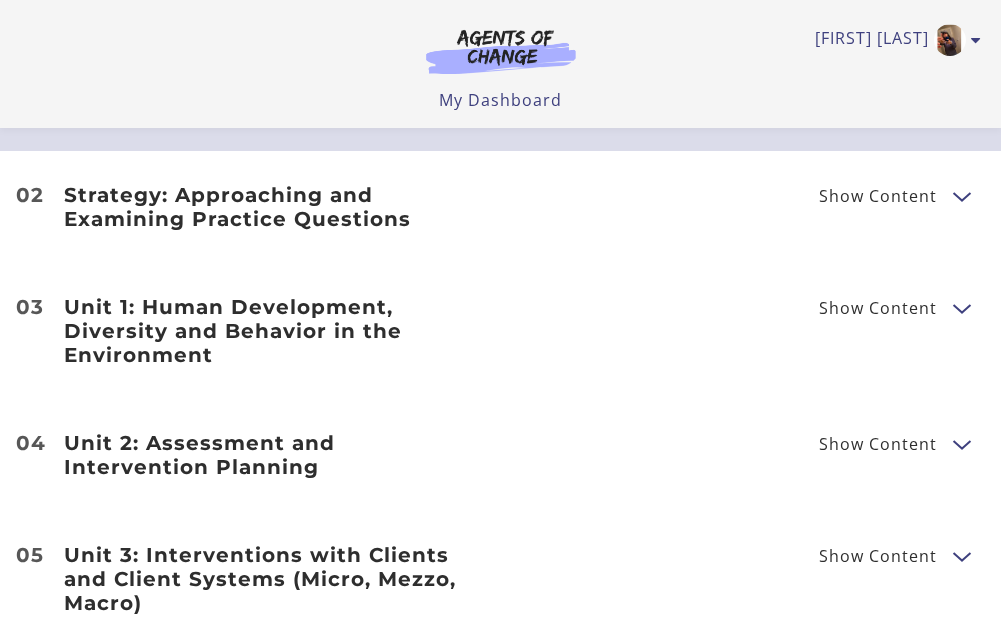 click on "Unit 1: Human Development, Diversity and Behavior in the Environment" at bounding box center (270, 331) 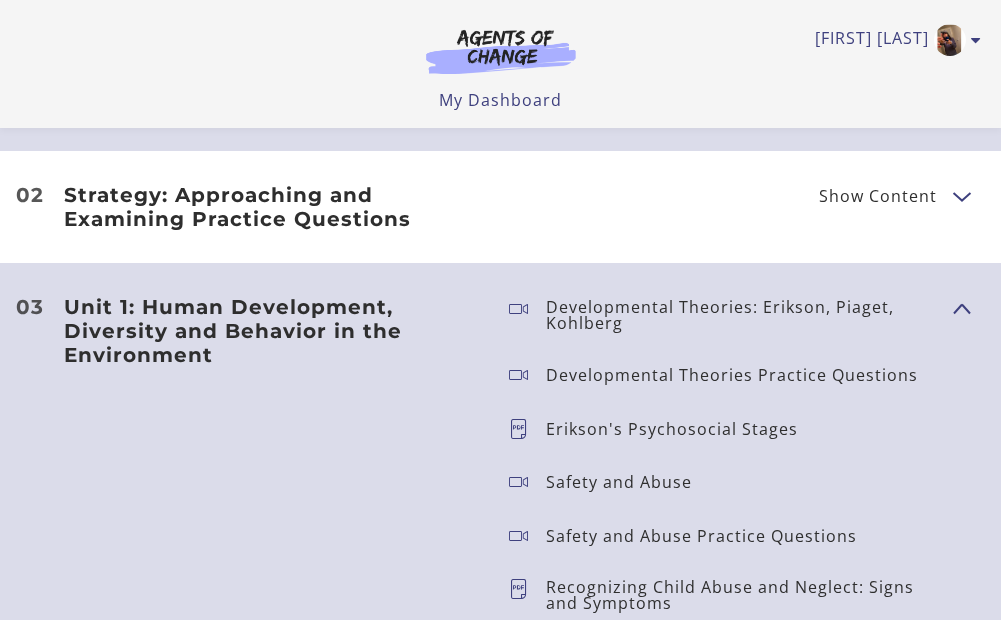 click on "Erikson's Psychosocial Stages" at bounding box center (680, 429) 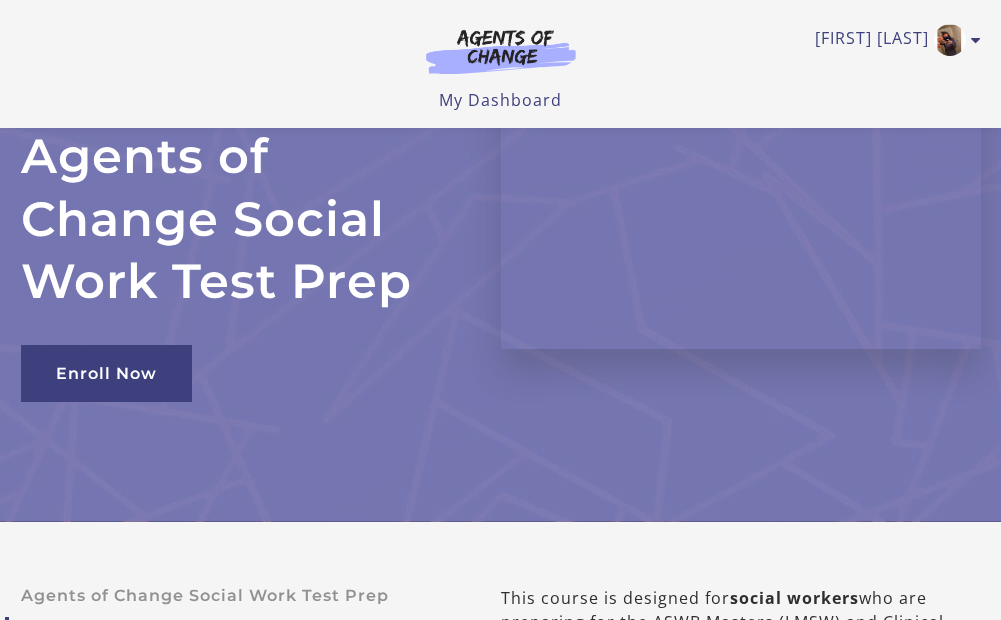 scroll, scrollTop: 0, scrollLeft: 0, axis: both 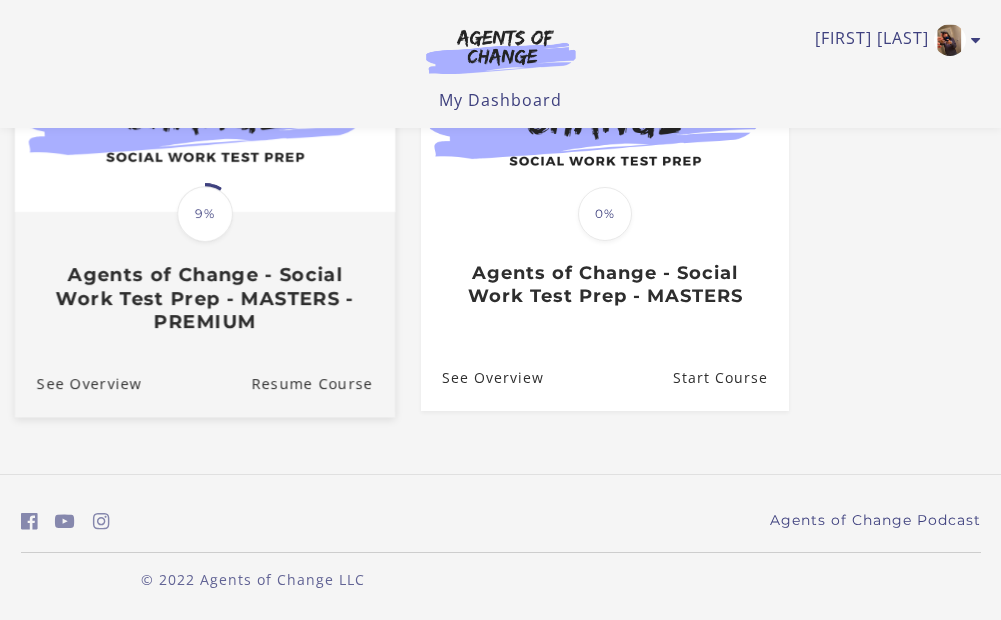 click on "Translation missing: en.liquid.partials.dashboard_course_card.progress_description: 9%
9%
Agents of Change - Social Work Test Prep - MASTERS - PREMIUM" at bounding box center [204, 273] 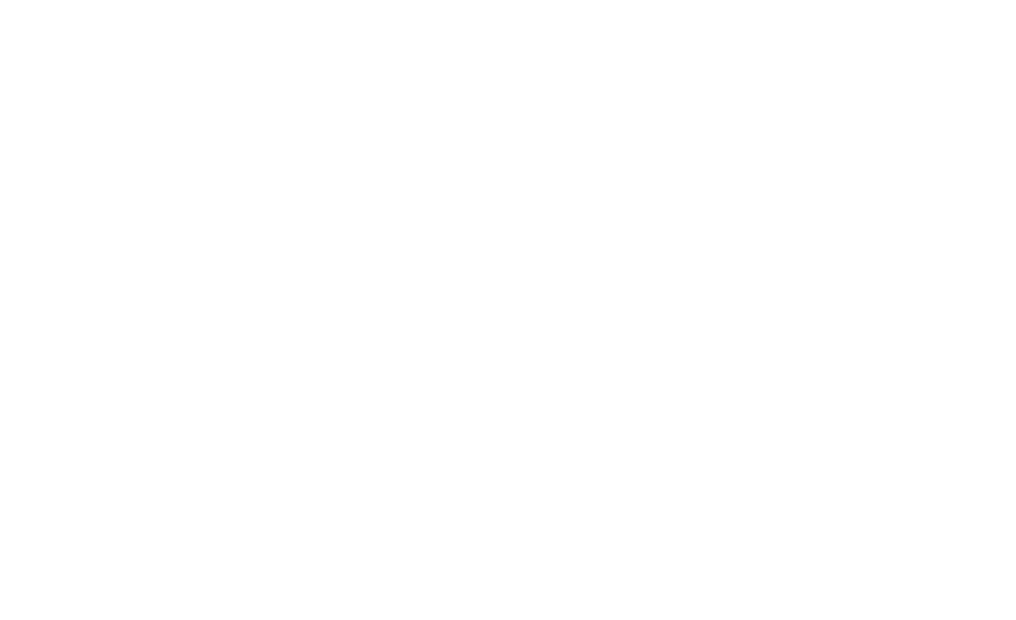 scroll, scrollTop: 0, scrollLeft: 0, axis: both 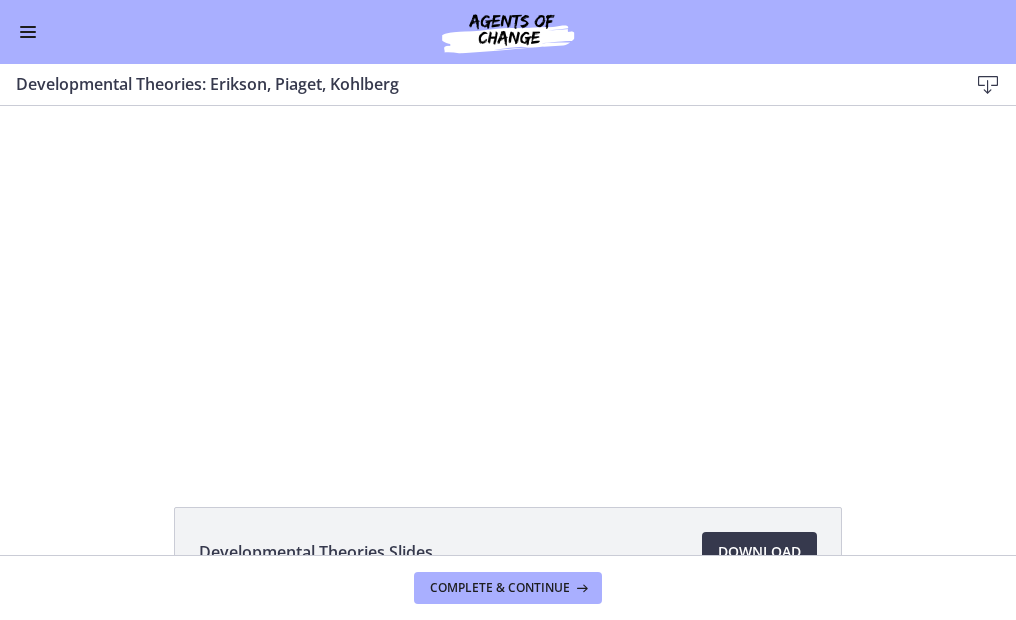click on "Go to Dashboard" at bounding box center (508, 32) 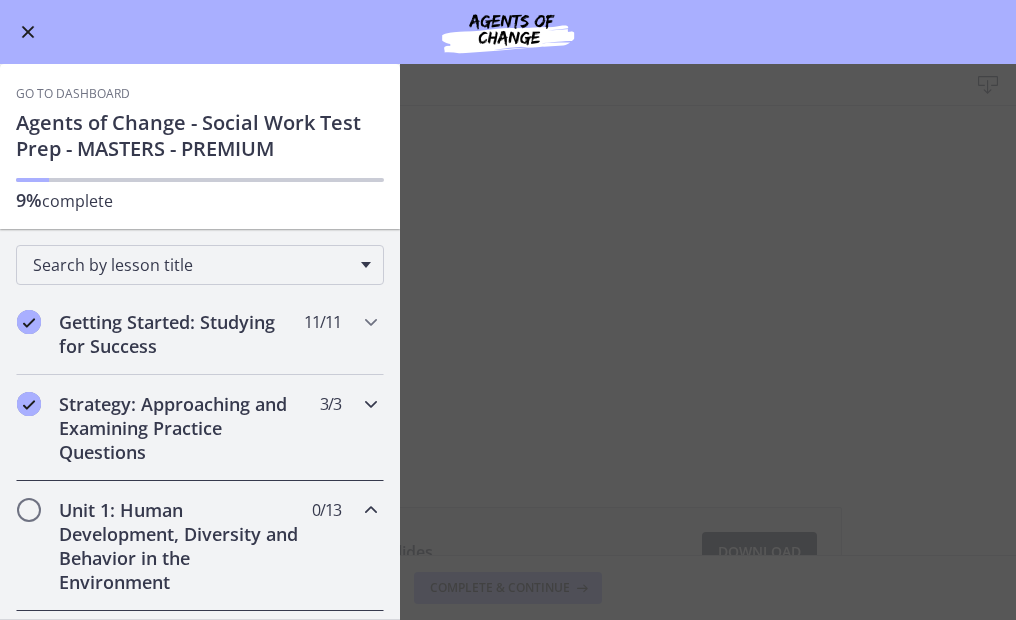 scroll, scrollTop: 100, scrollLeft: 0, axis: vertical 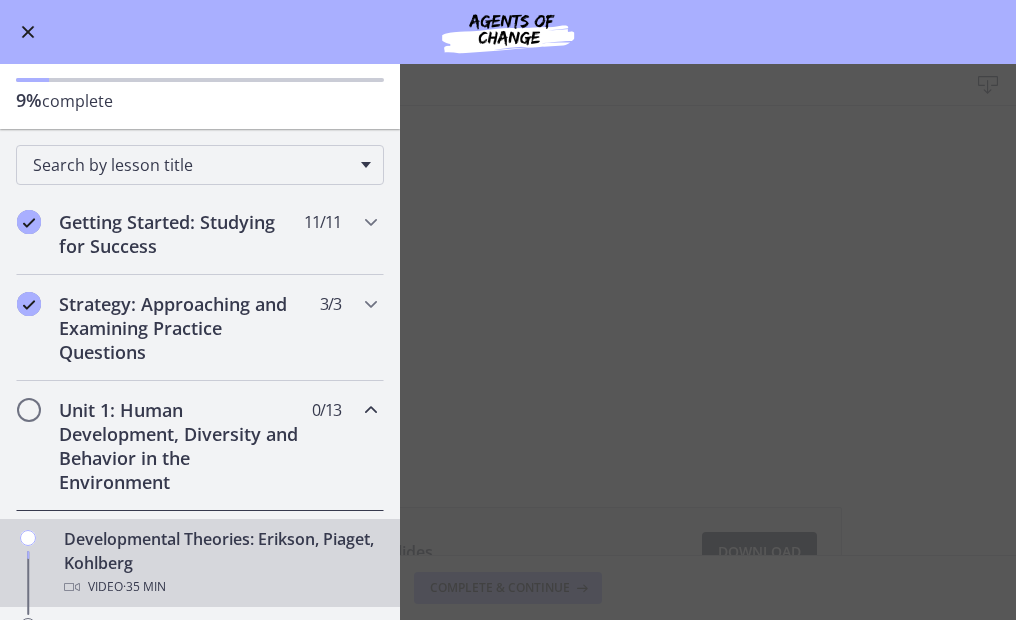 click on "Unit 1: Human Development, Diversity and Behavior in the Environment
0  /  13
Completed" at bounding box center [200, 446] 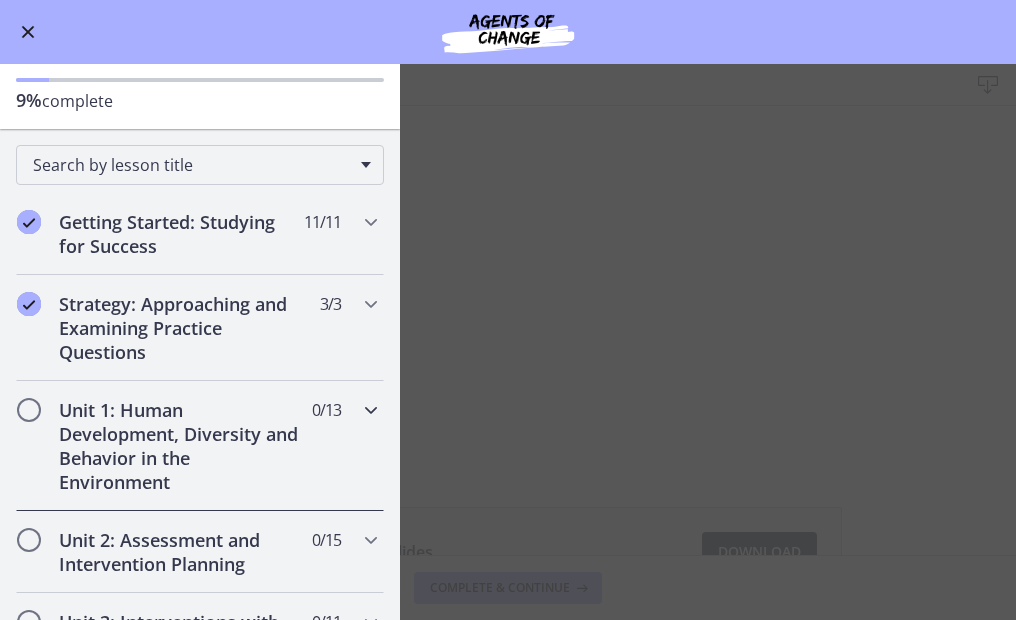 click on "Unit 1: Human Development, Diversity and Behavior in the Environment
0  /  13
Completed" at bounding box center [200, 446] 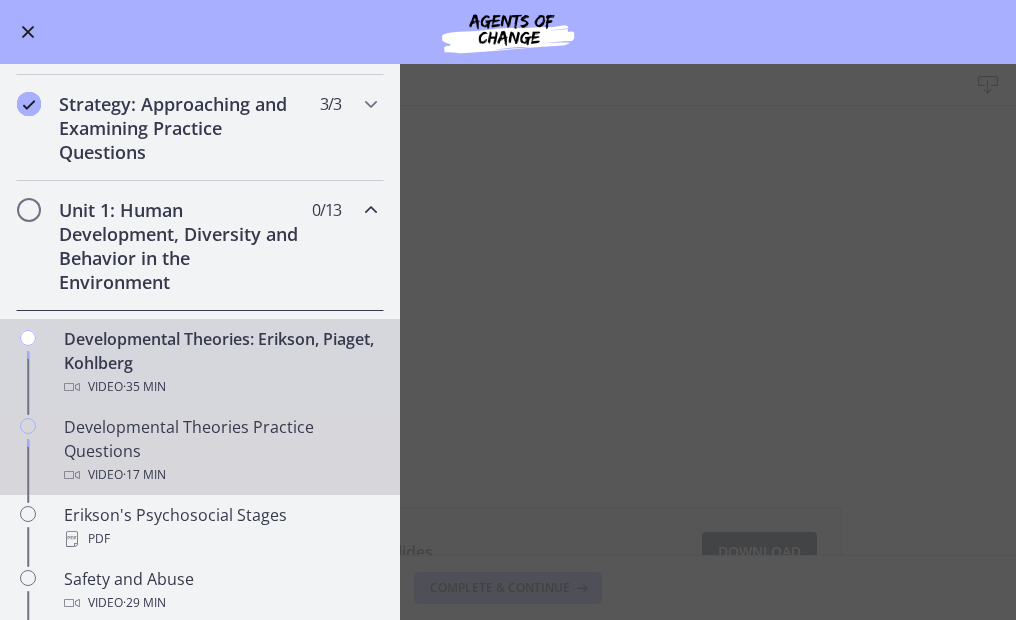 scroll, scrollTop: 400, scrollLeft: 0, axis: vertical 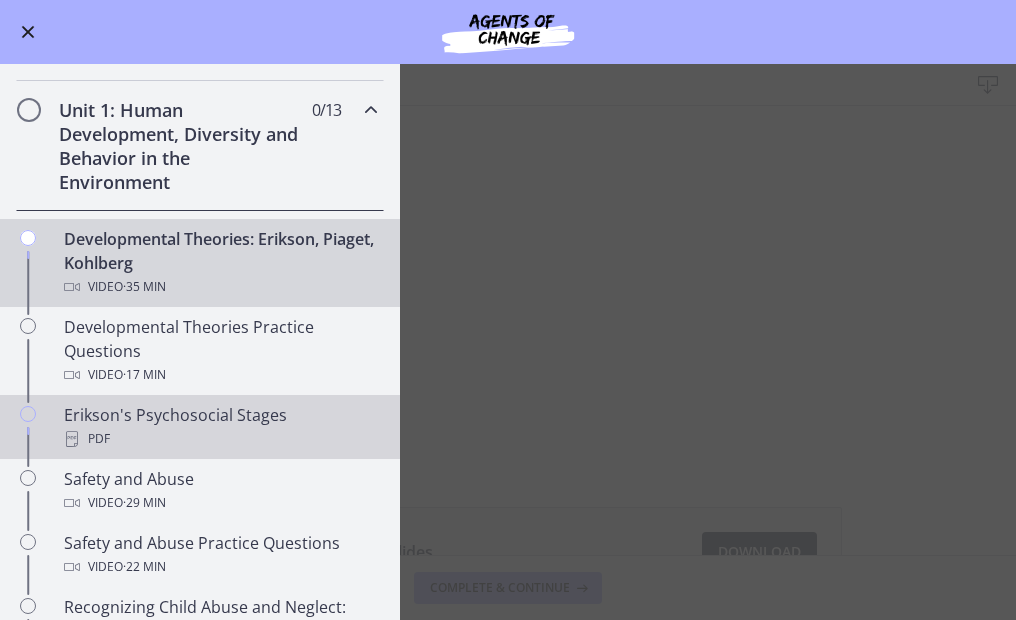 click on "Erikson's Psychosocial Stages
PDF" at bounding box center [220, 427] 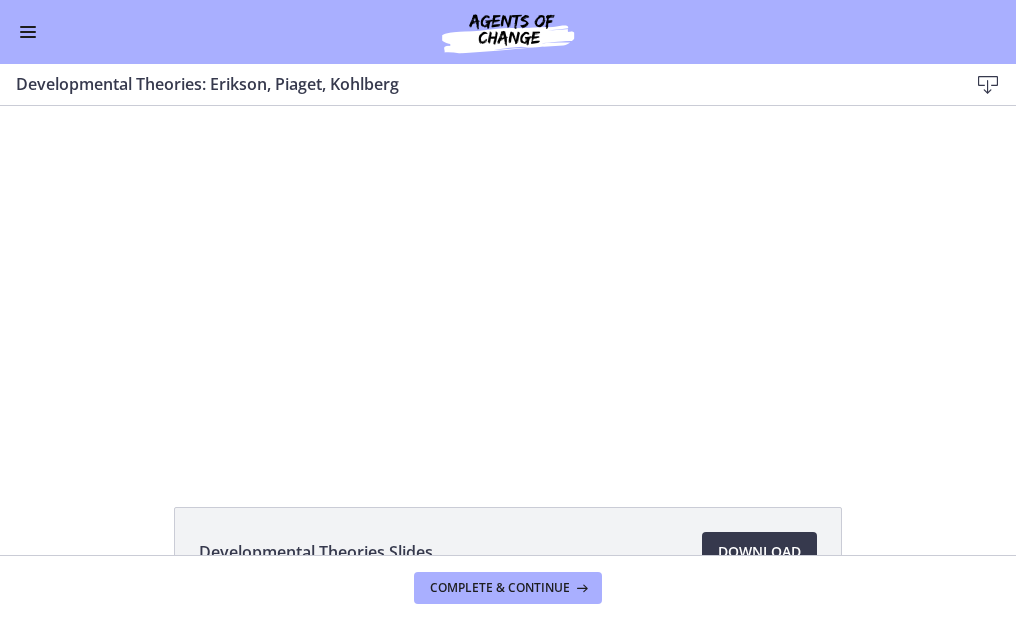 scroll, scrollTop: 0, scrollLeft: 0, axis: both 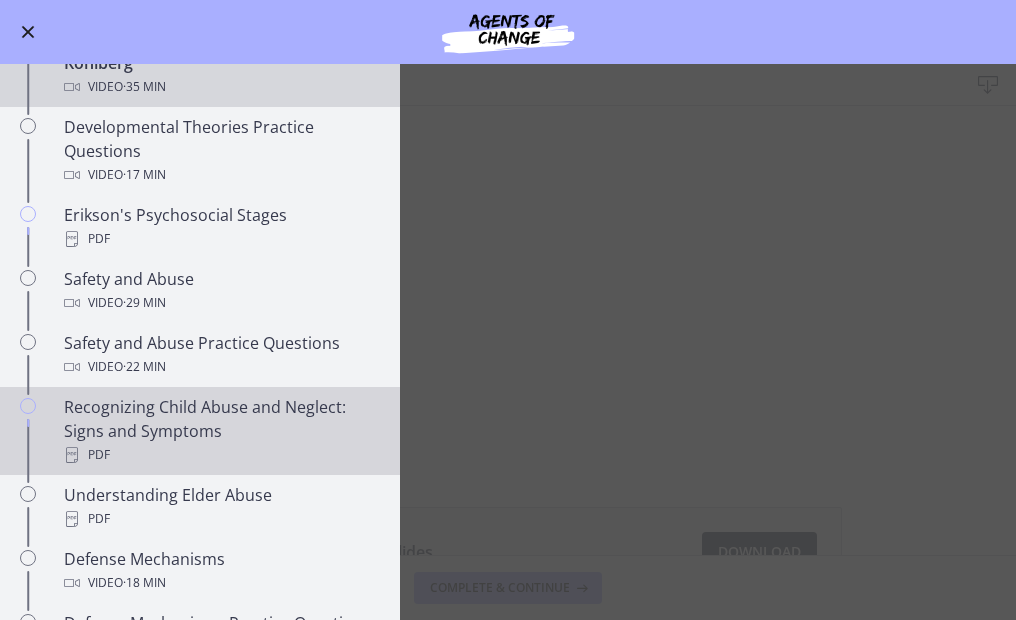 click on "Recognizing Child Abuse and Neglect: Signs and Symptoms
PDF" at bounding box center (220, 431) 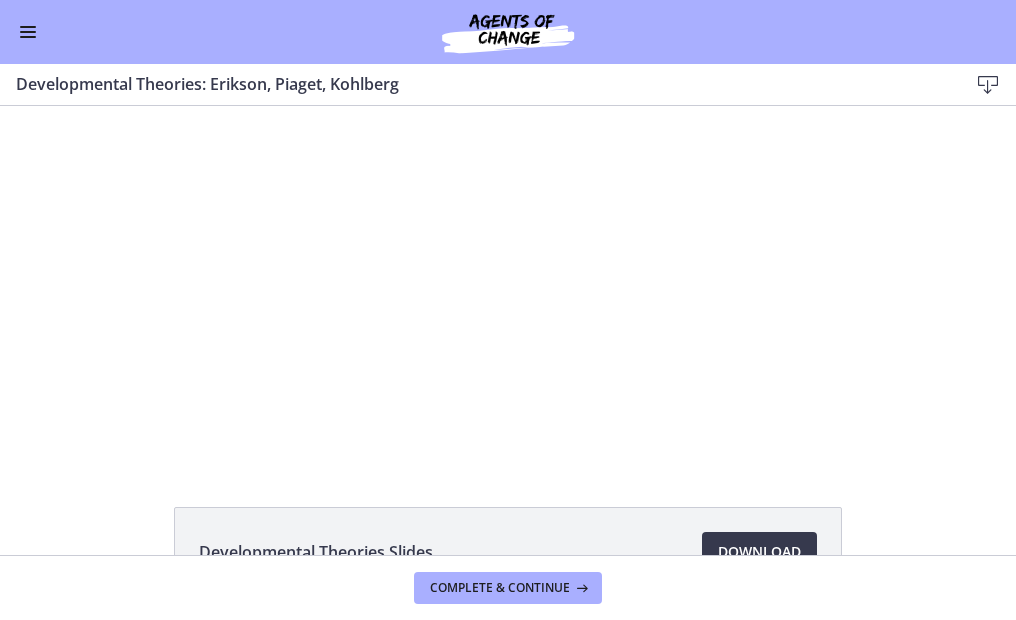 scroll, scrollTop: 0, scrollLeft: 0, axis: both 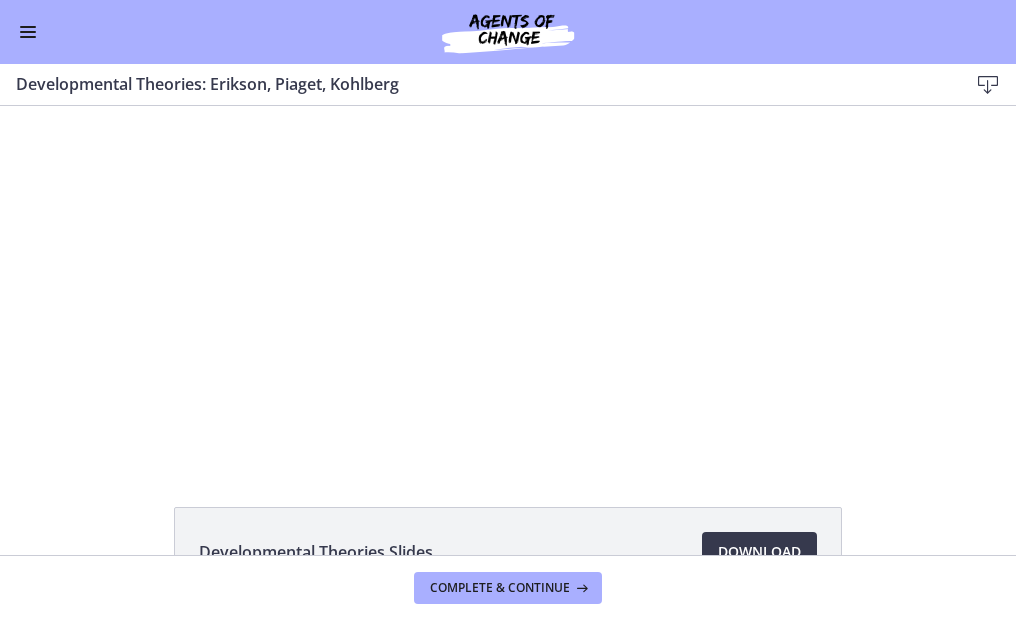click on "Go to Dashboard" at bounding box center (508, 32) 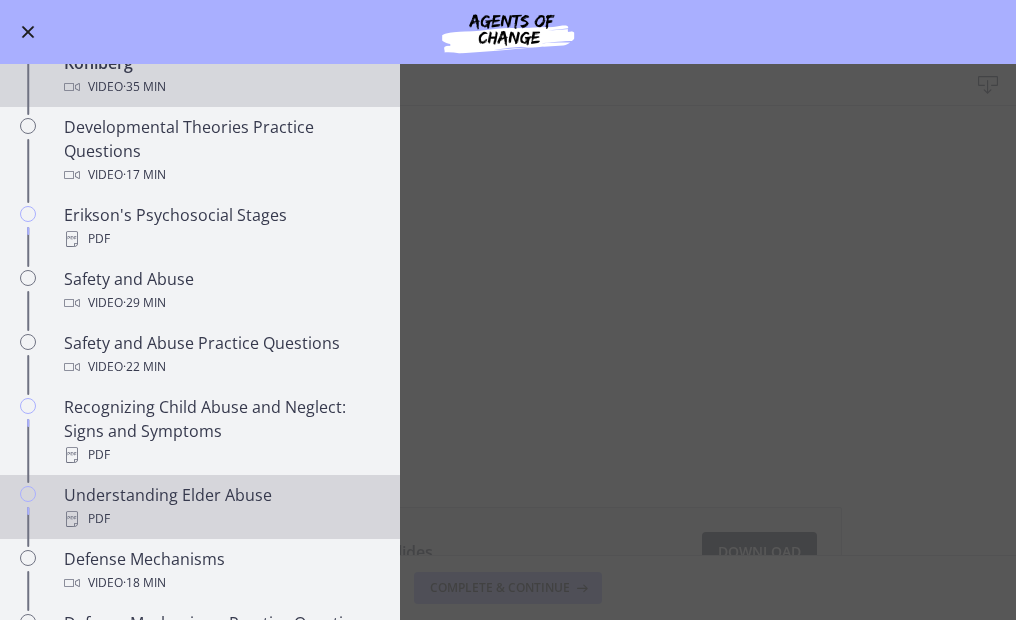 click on "Understanding Elder Abuse
PDF" at bounding box center (220, 507) 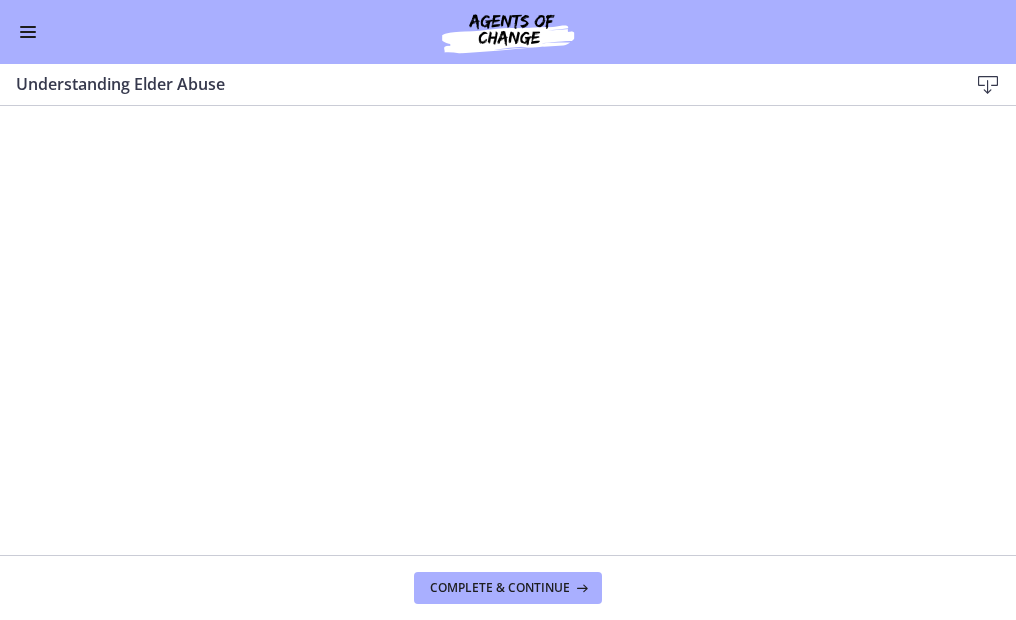 click at bounding box center (28, 32) 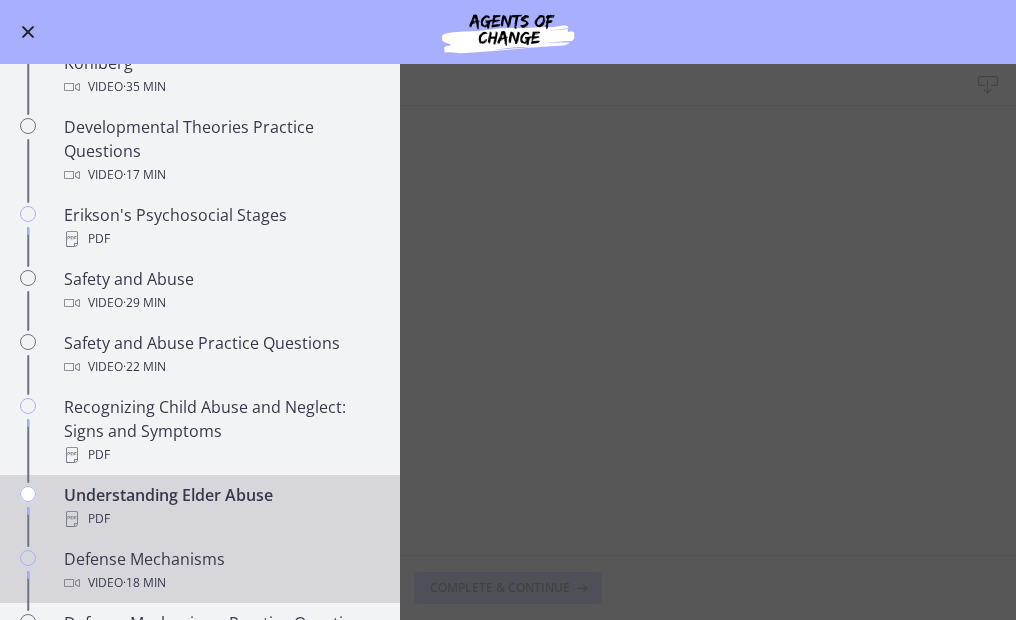 click on "Defense Mechanisms
Video
·  18 min" at bounding box center (220, 571) 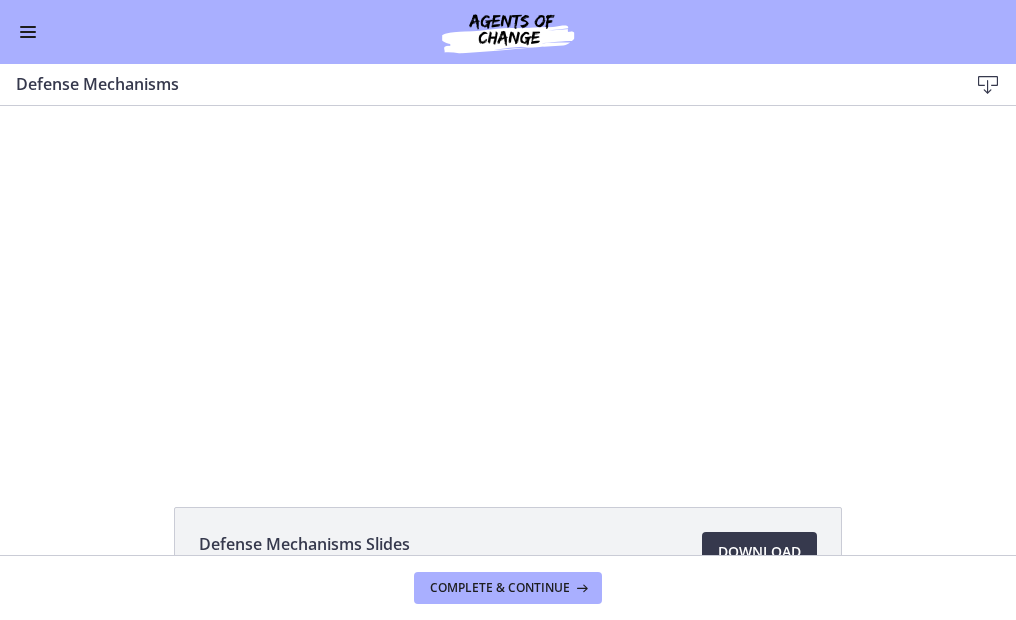 scroll, scrollTop: 0, scrollLeft: 0, axis: both 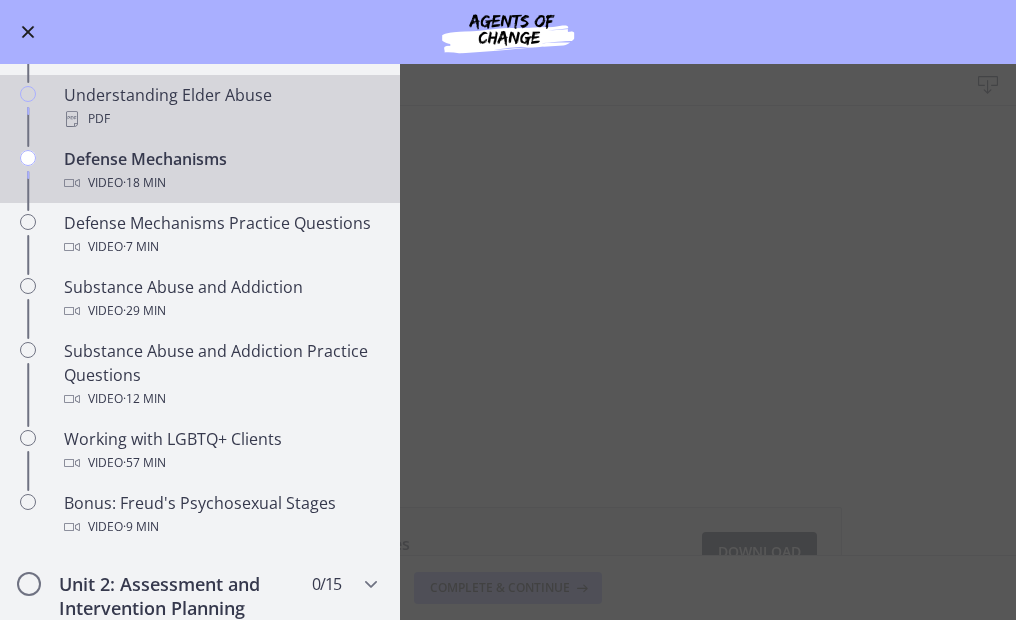 click on "PDF" at bounding box center (220, 119) 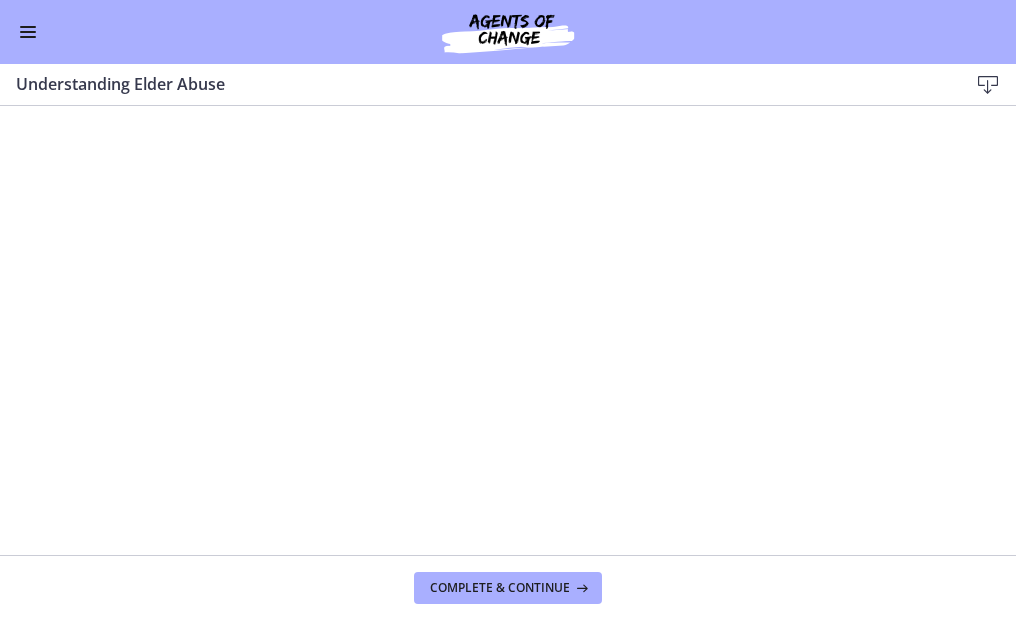 drag, startPoint x: 26, startPoint y: 18, endPoint x: 27, endPoint y: 29, distance: 11.045361 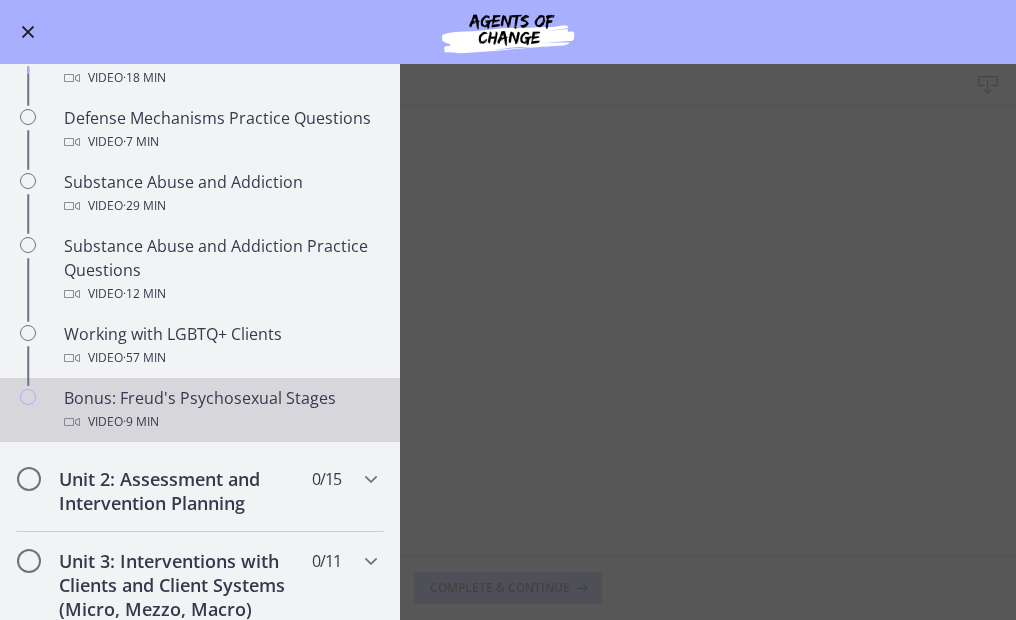 scroll, scrollTop: 1200, scrollLeft: 0, axis: vertical 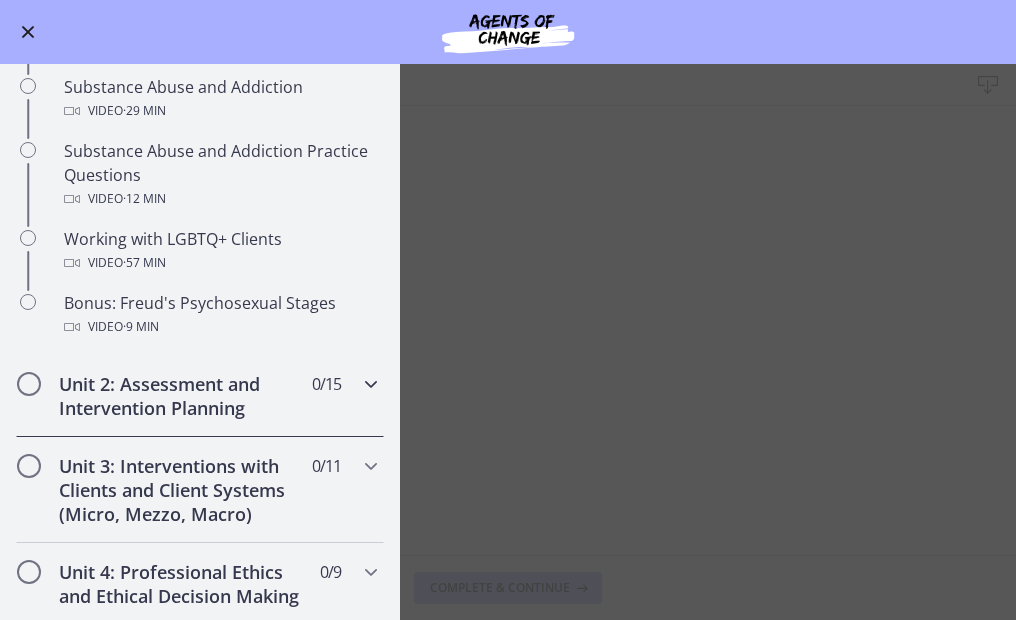 click on "Unit 2: Assessment and Intervention Planning
0  /  15
Completed" at bounding box center (200, 396) 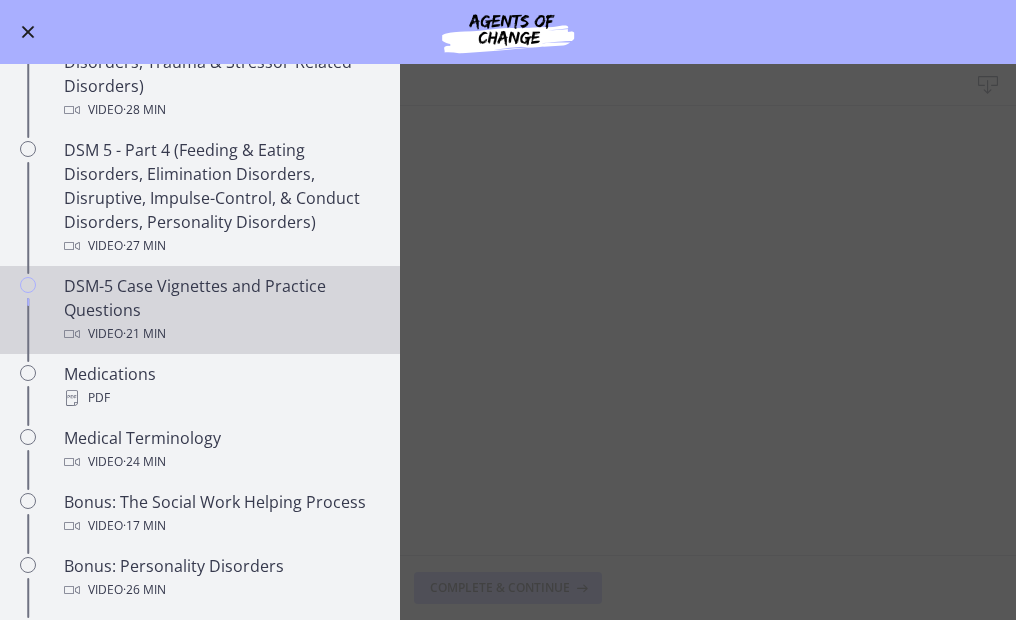 scroll, scrollTop: 1100, scrollLeft: 0, axis: vertical 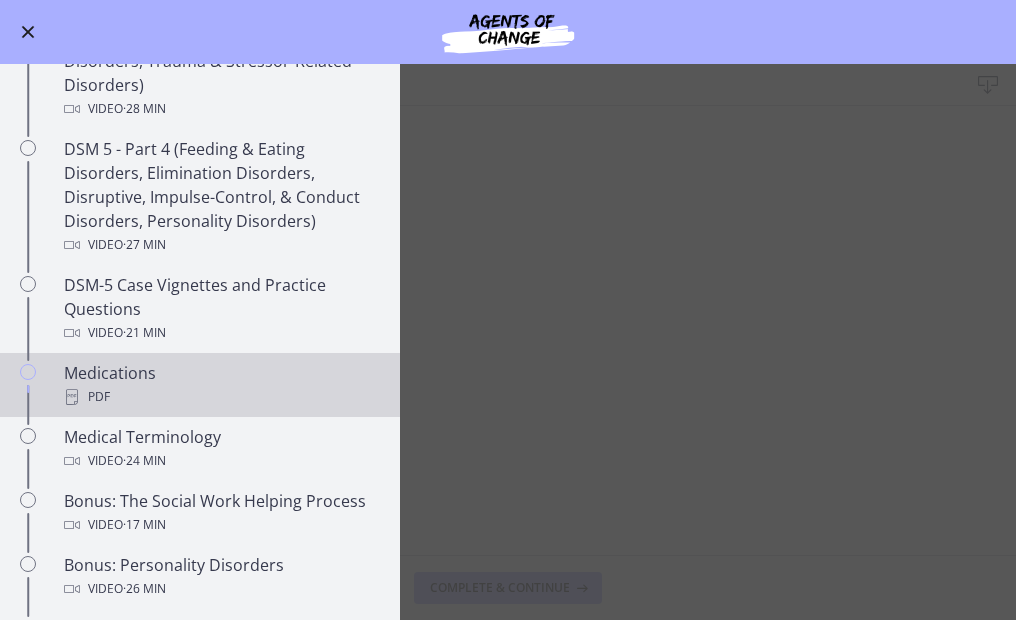 click on "Medications
PDF" at bounding box center (220, 385) 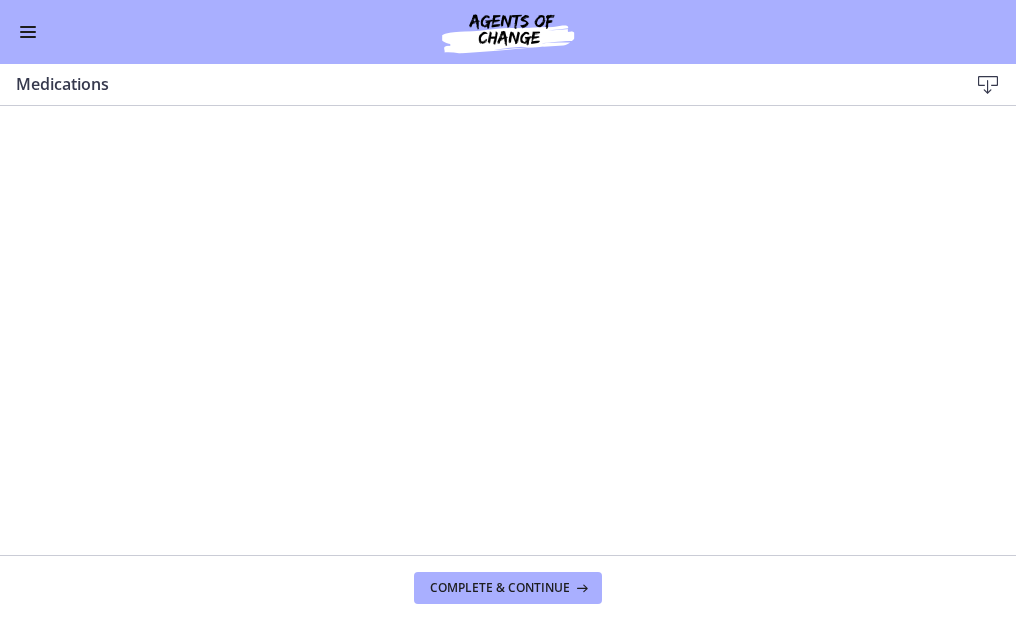 click at bounding box center [988, 85] 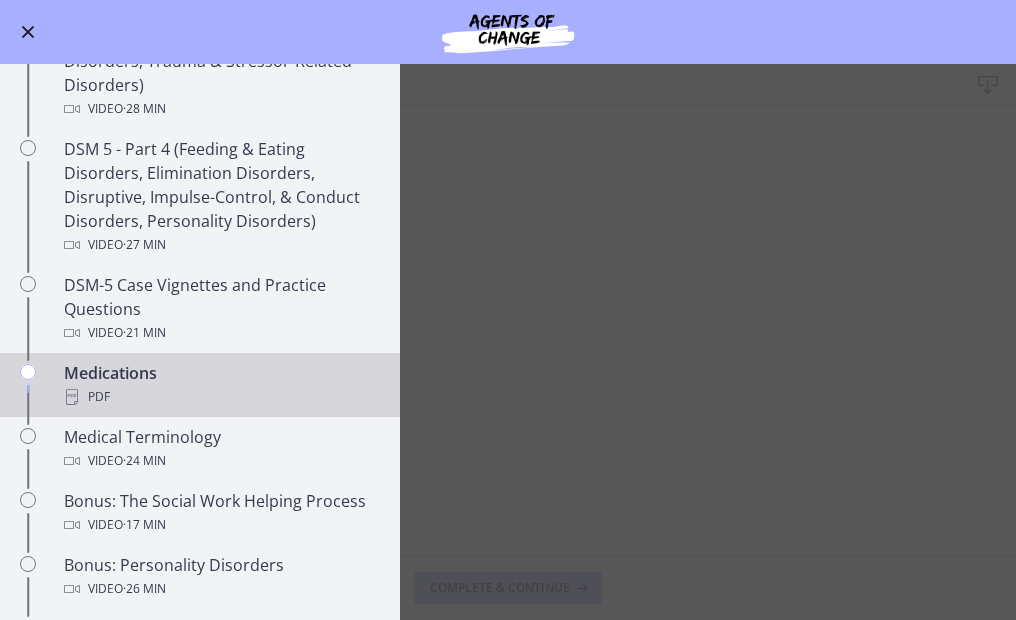 scroll, scrollTop: 900, scrollLeft: 0, axis: vertical 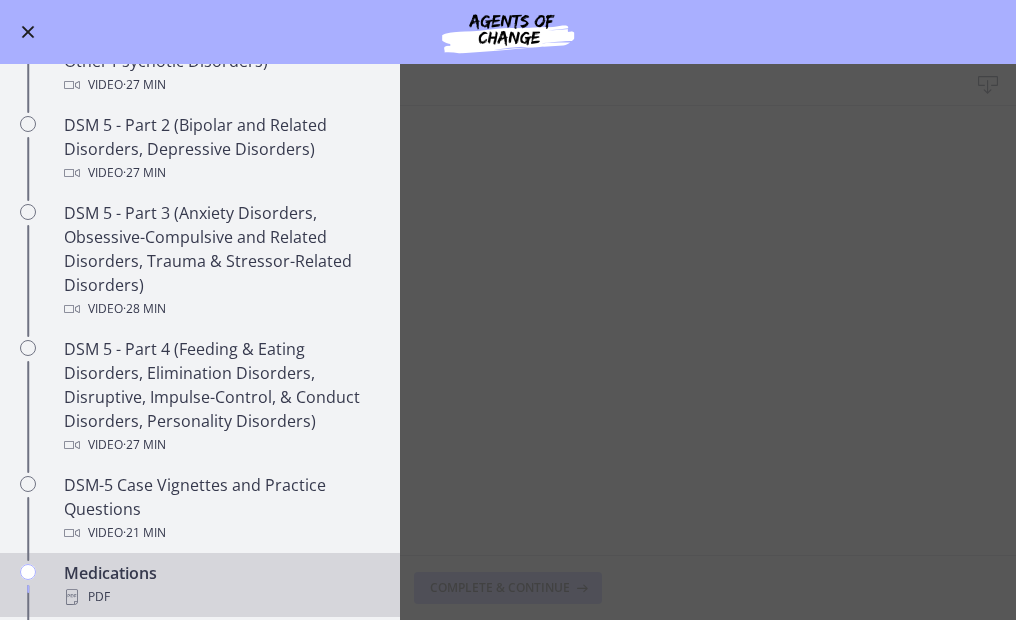 click at bounding box center [28, 32] 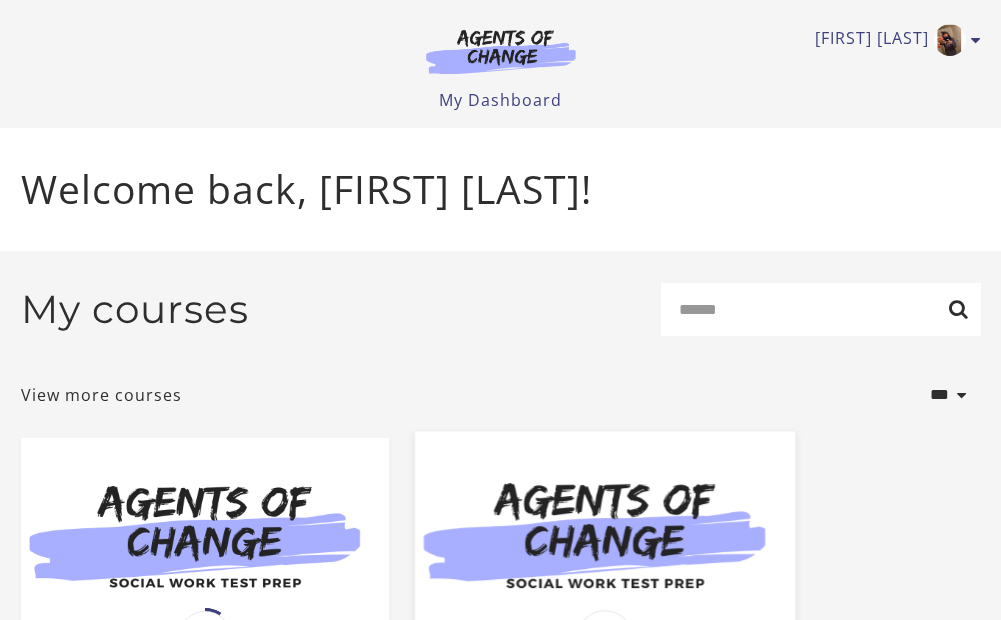 scroll, scrollTop: 406, scrollLeft: 0, axis: vertical 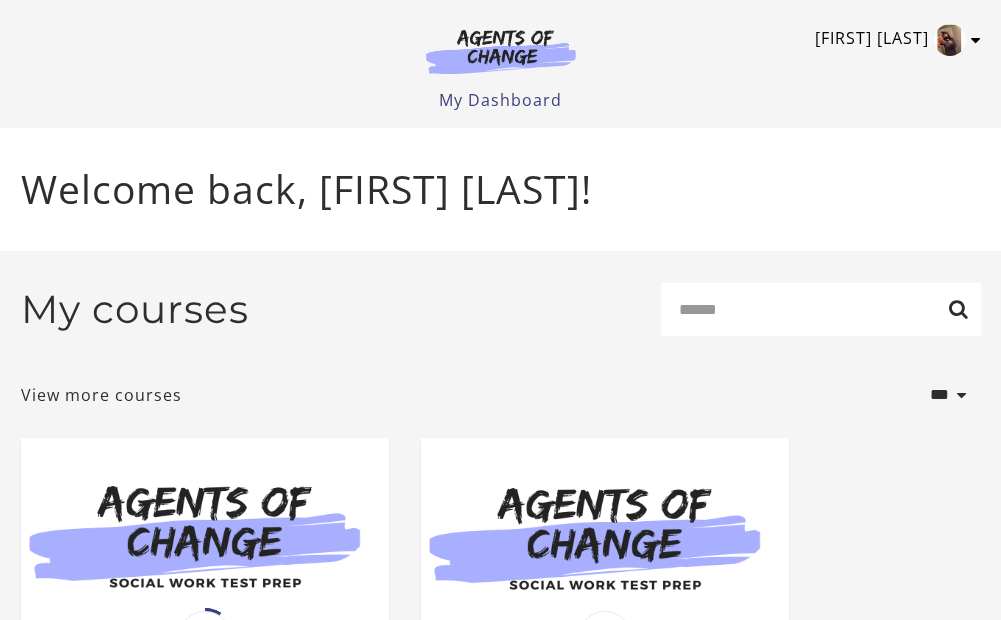 drag, startPoint x: 975, startPoint y: 40, endPoint x: 969, endPoint y: 50, distance: 11.661903 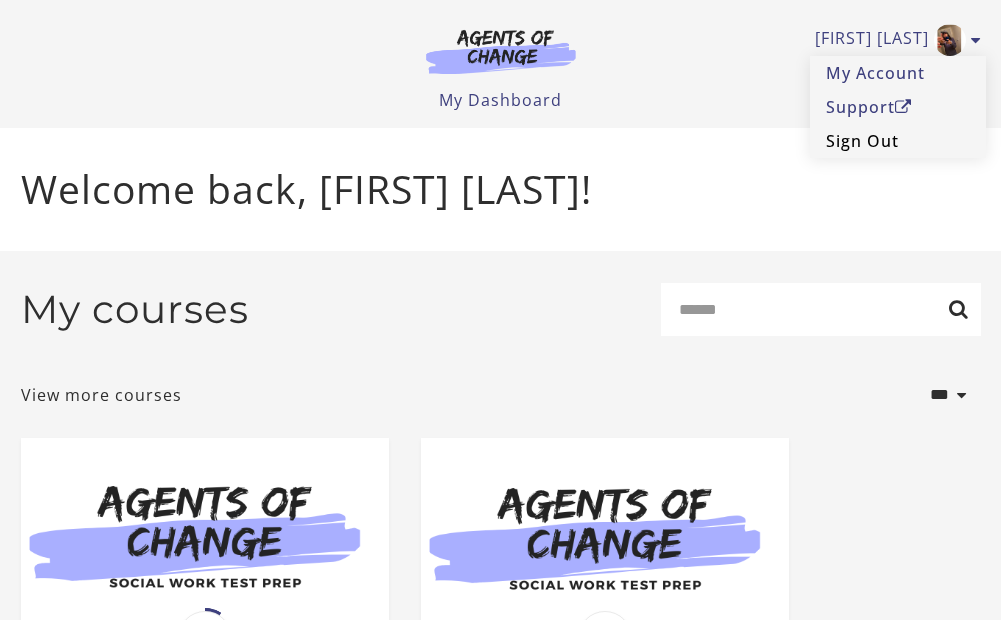 click on "Sign Out" at bounding box center (898, 141) 